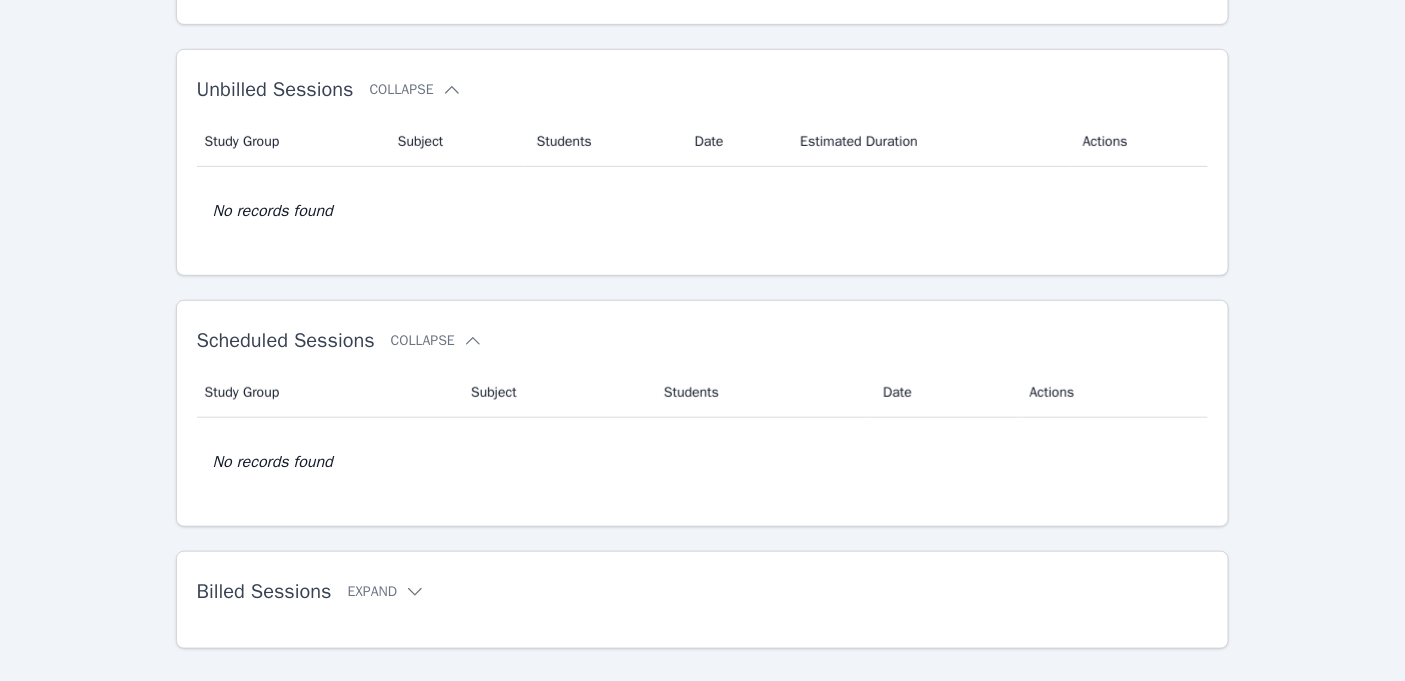 scroll, scrollTop: 0, scrollLeft: 0, axis: both 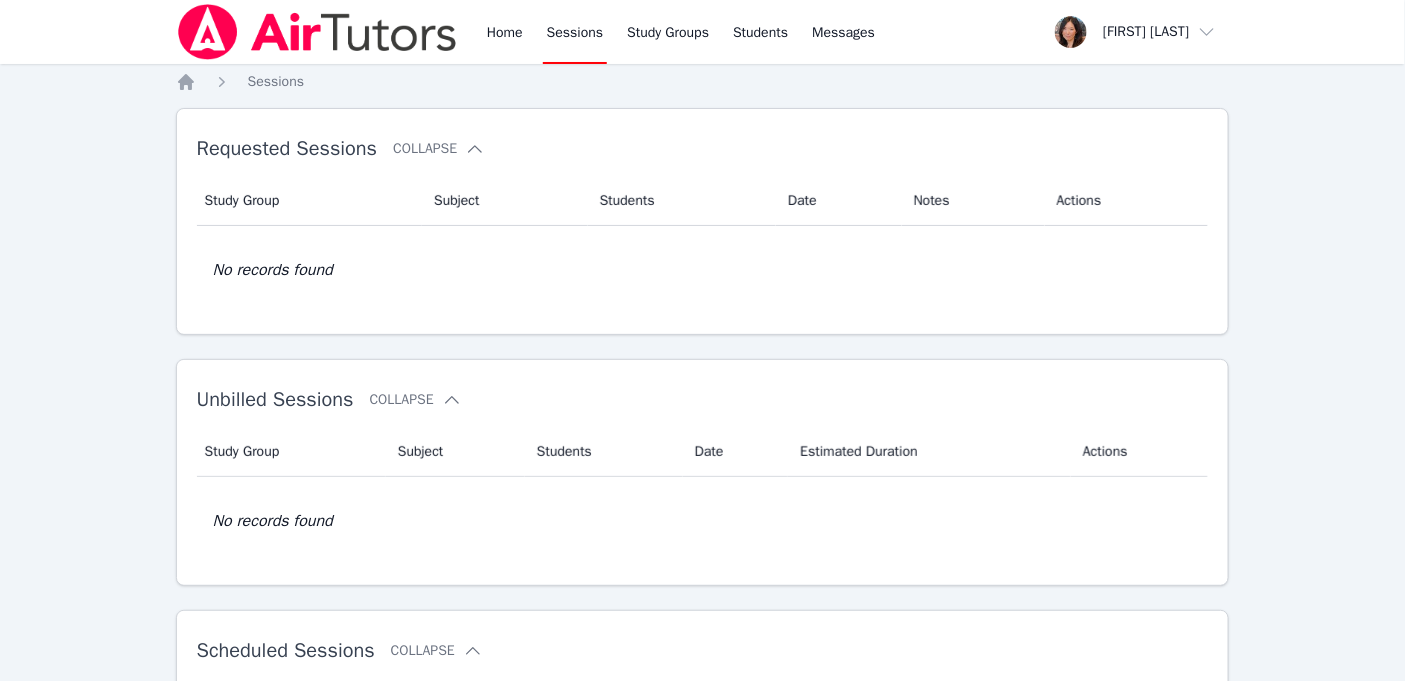 click on "Sessions" at bounding box center [575, 32] 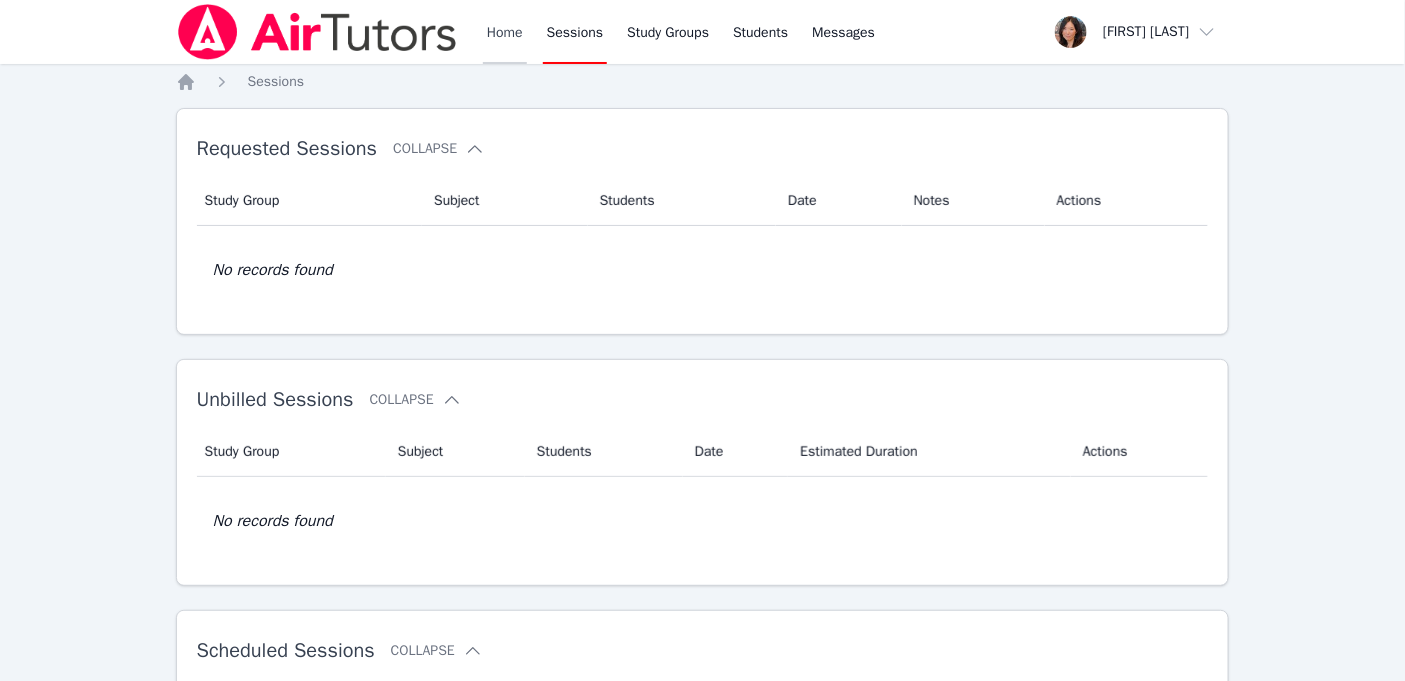 click on "Home" at bounding box center [505, 32] 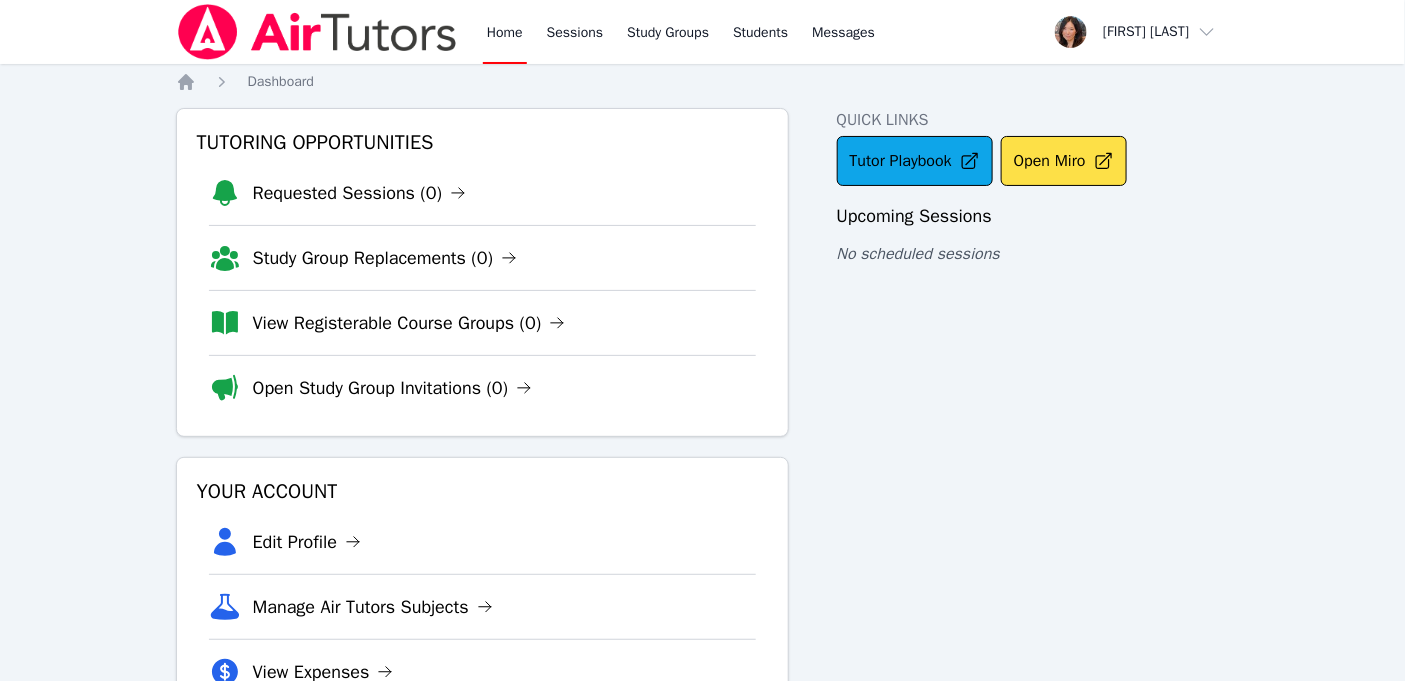 click on "Home" at bounding box center (505, 32) 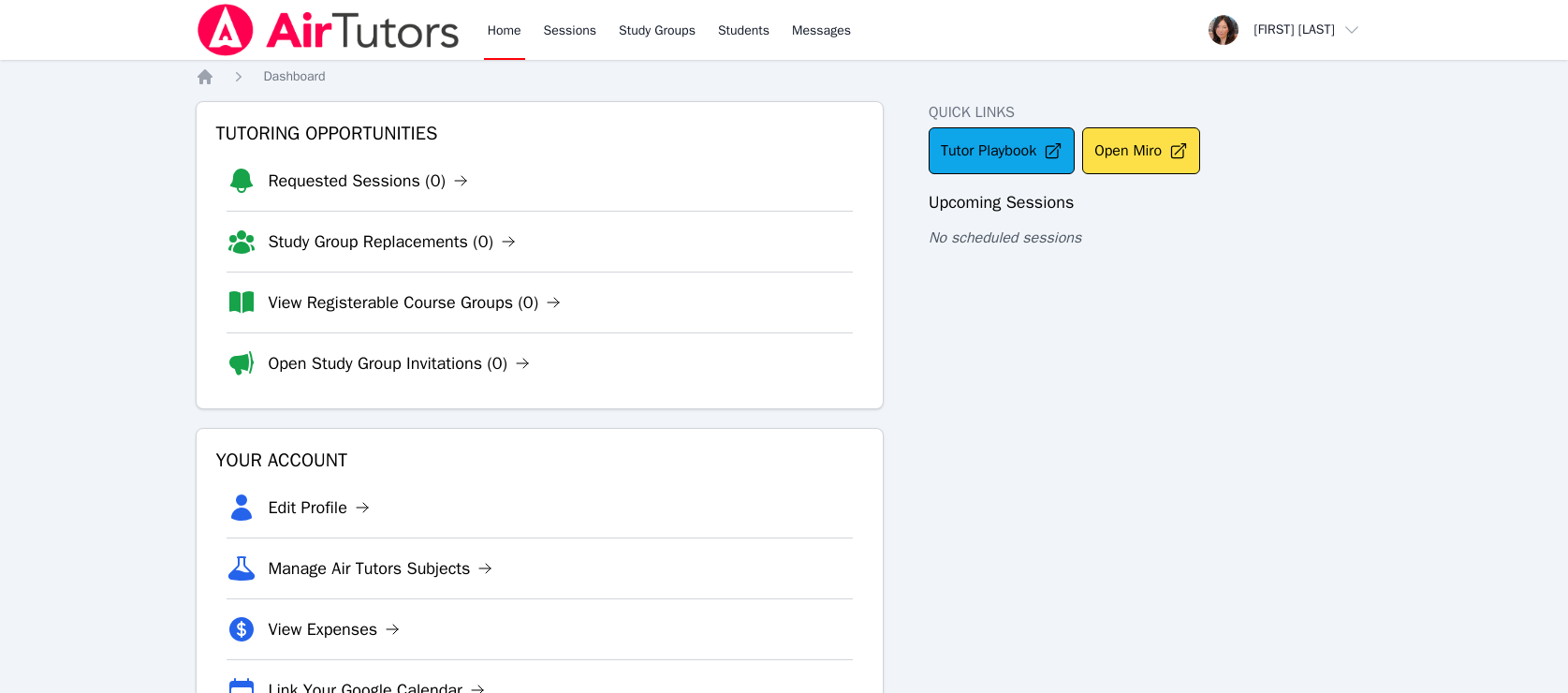 scroll, scrollTop: 0, scrollLeft: 0, axis: both 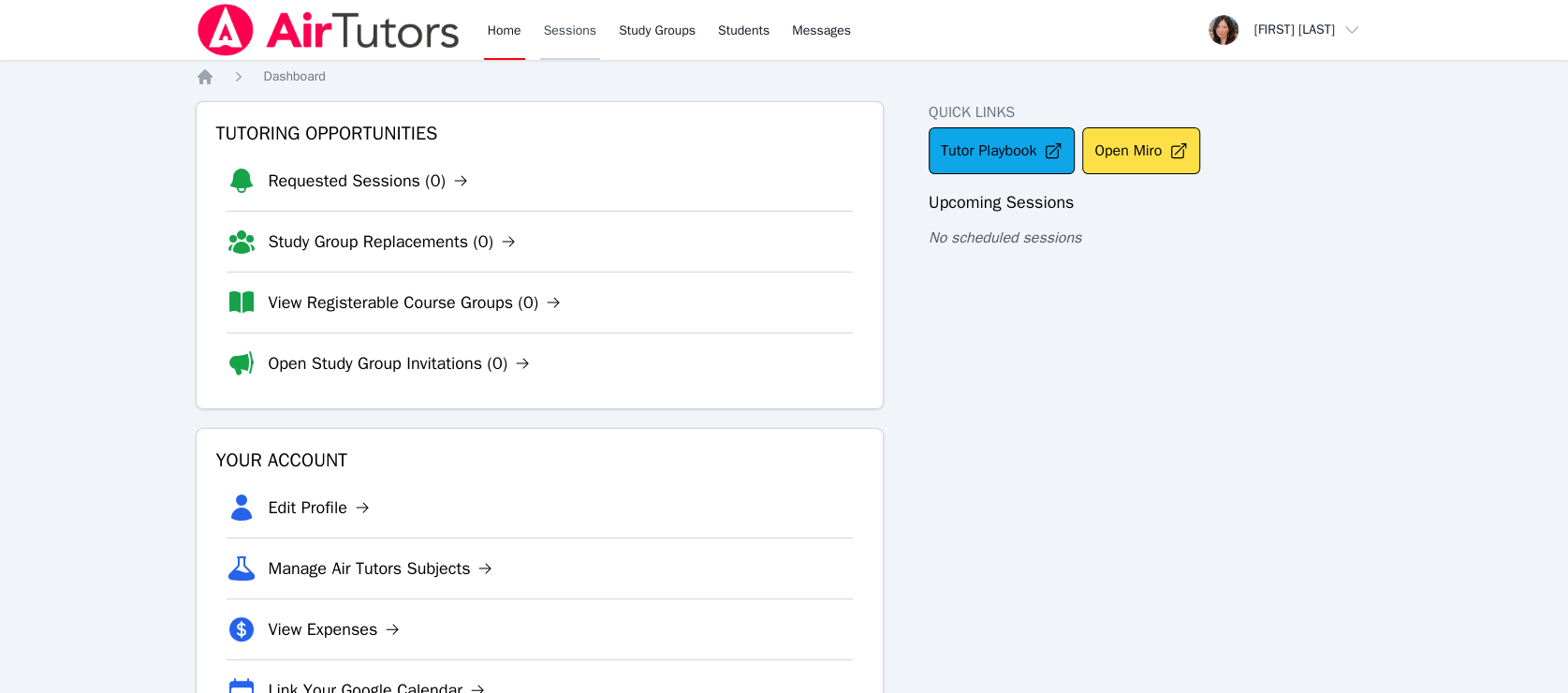 click on "Sessions" at bounding box center (570, 30) 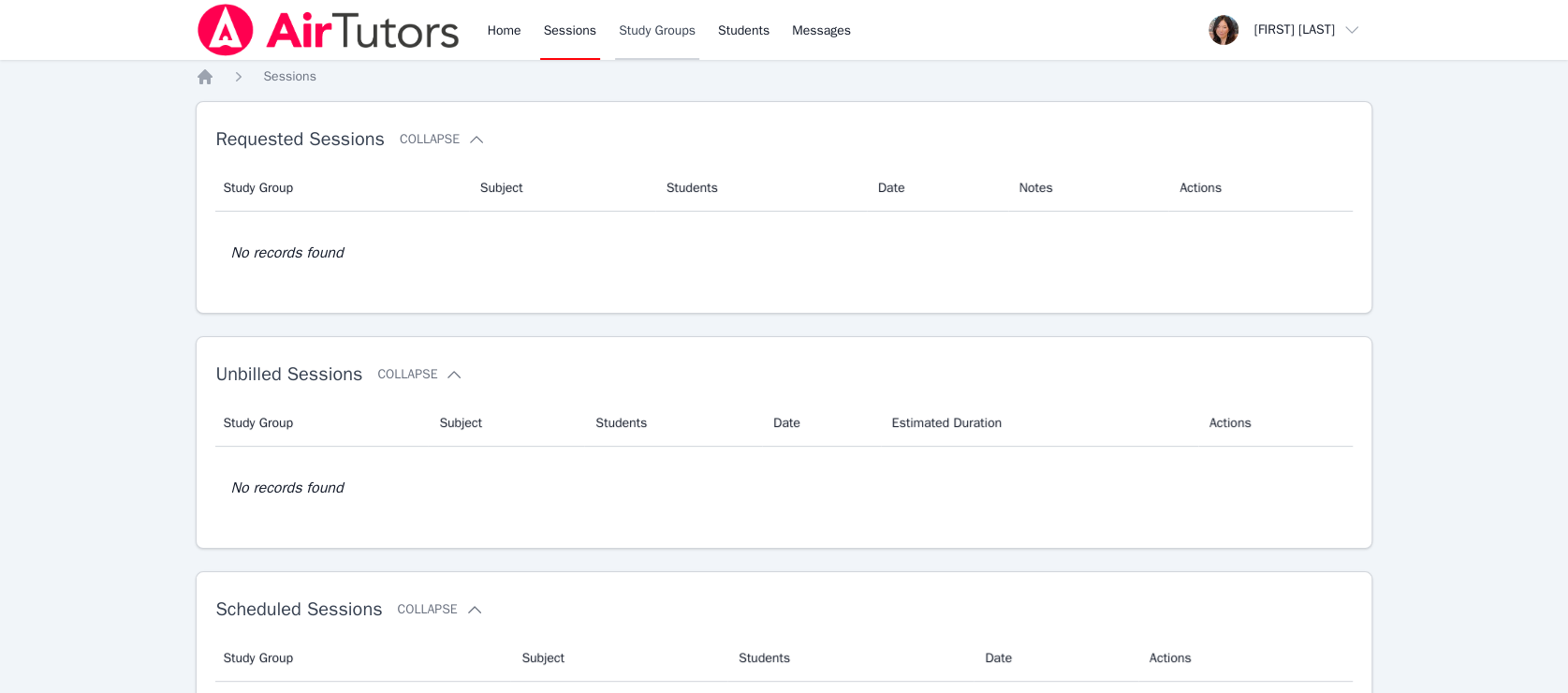 click on "Study Groups" at bounding box center [657, 30] 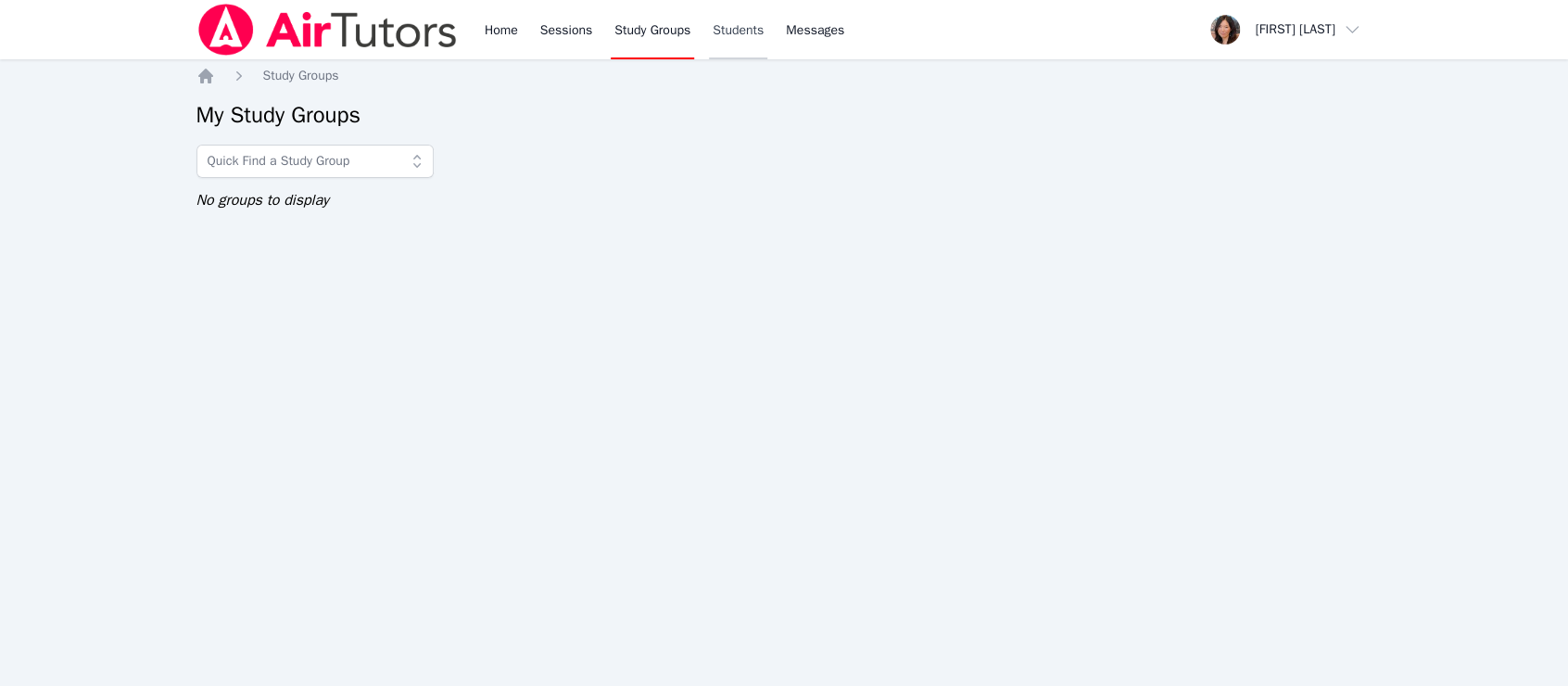 click on "Students" at bounding box center (738, 30) 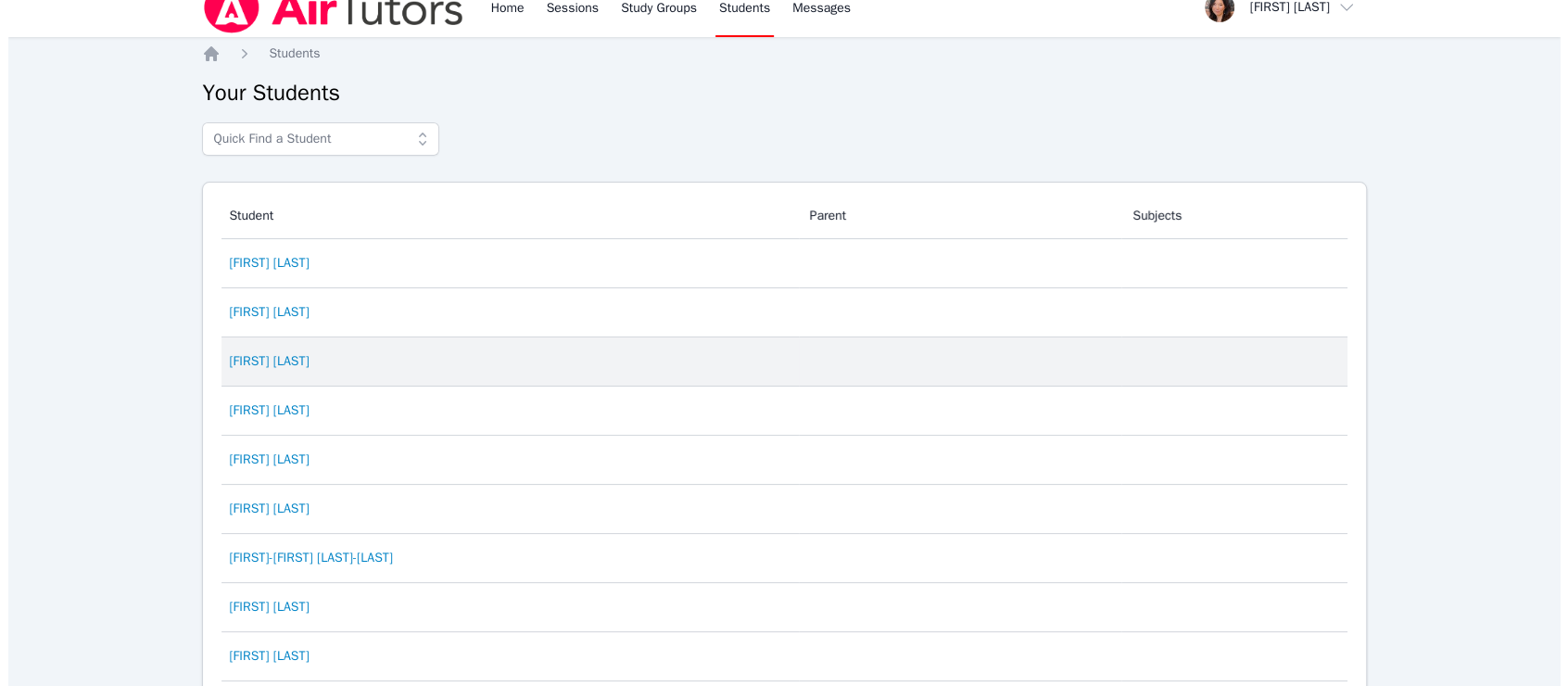 scroll, scrollTop: 0, scrollLeft: 0, axis: both 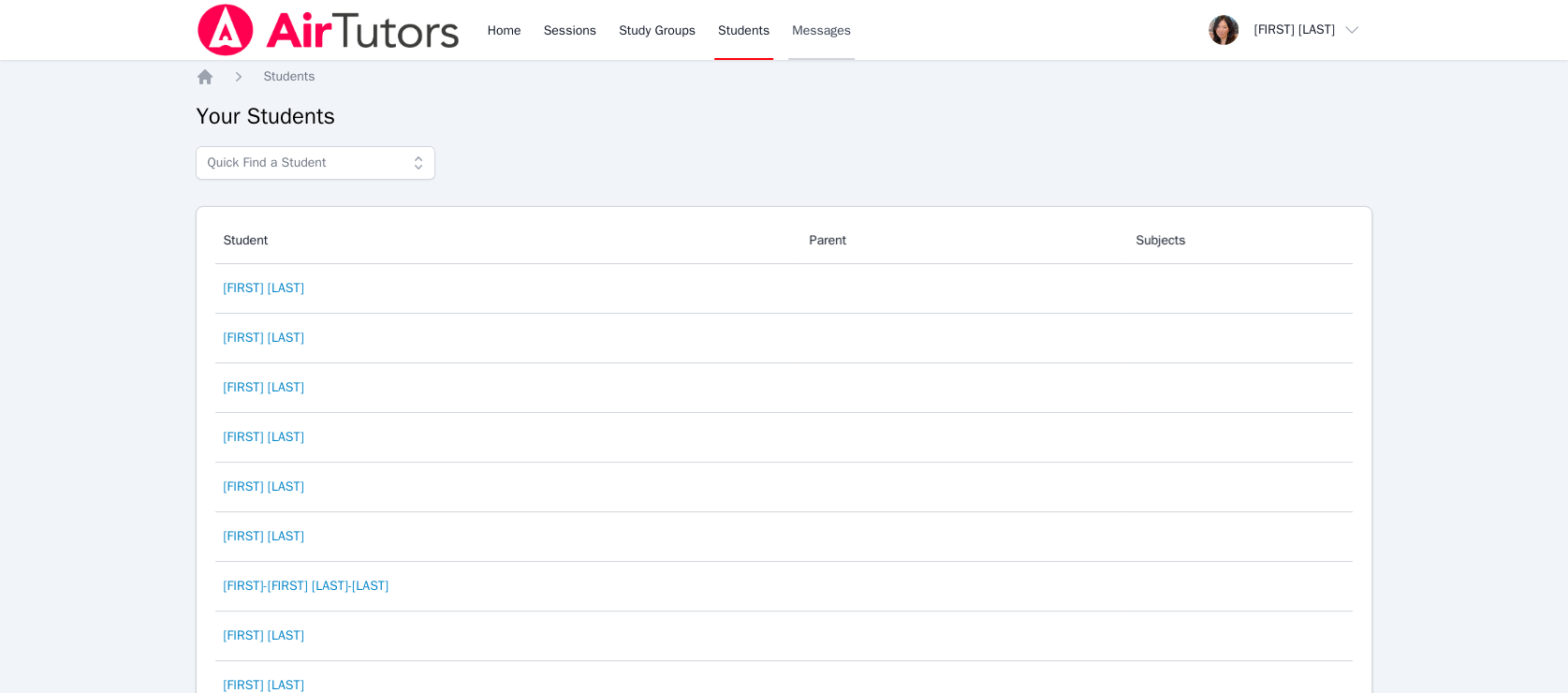 click on "Messages" at bounding box center (821, 31) 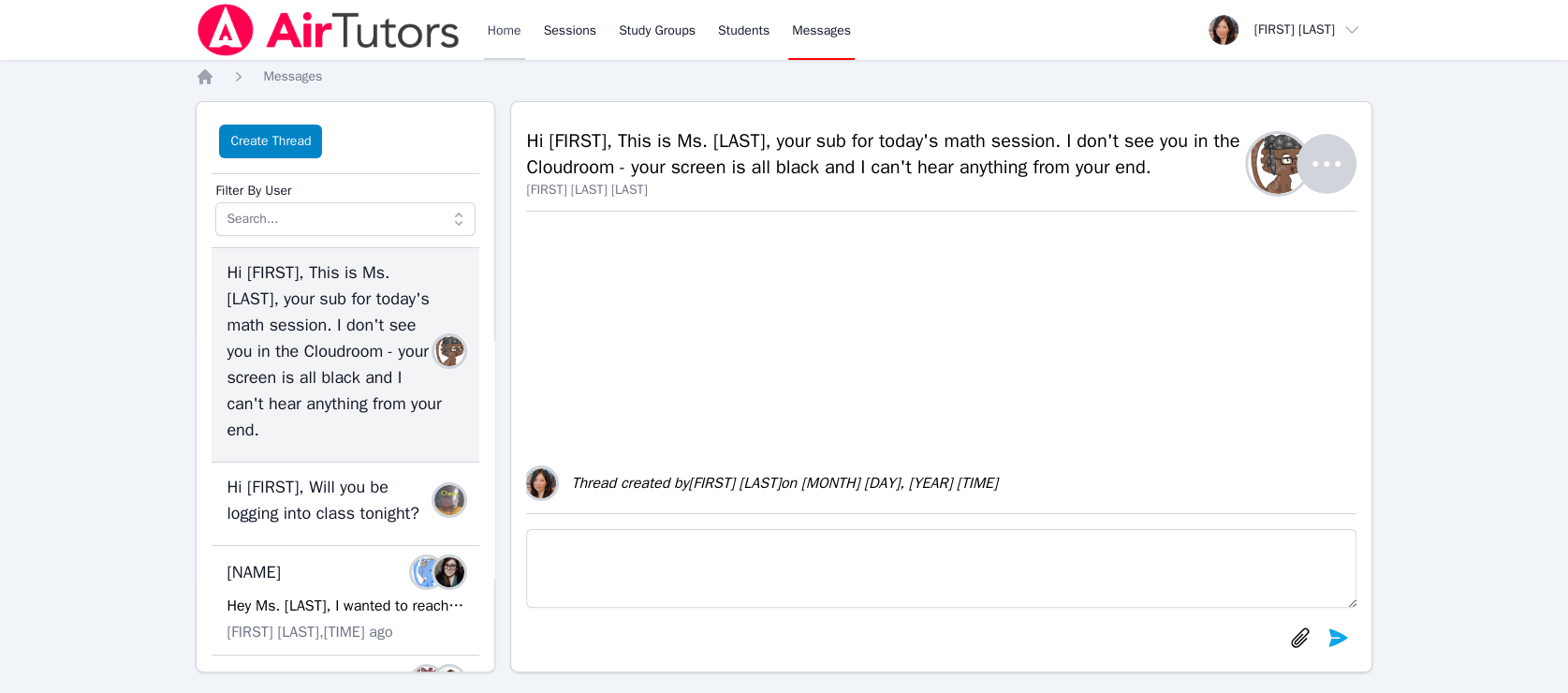 click on "Home" at bounding box center (505, 30) 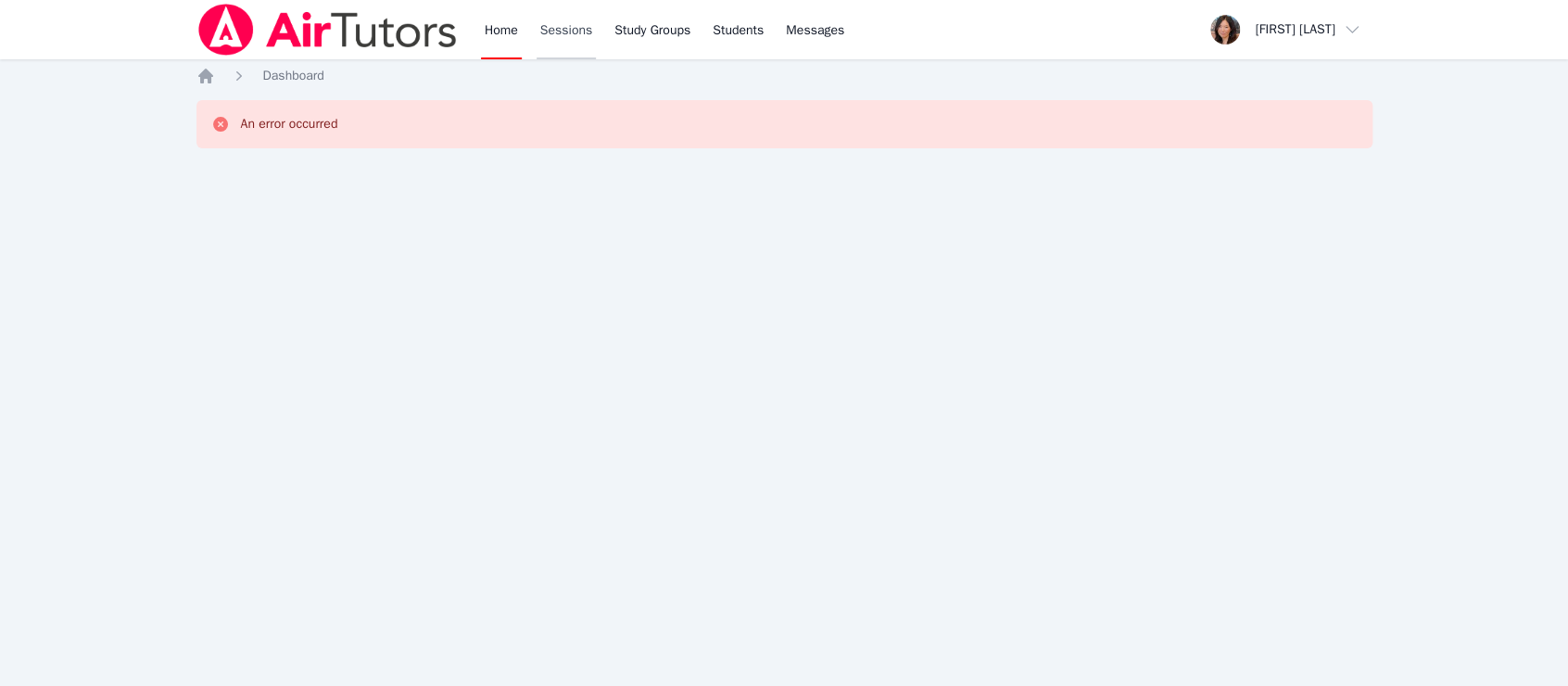 click on "Sessions" at bounding box center (566, 30) 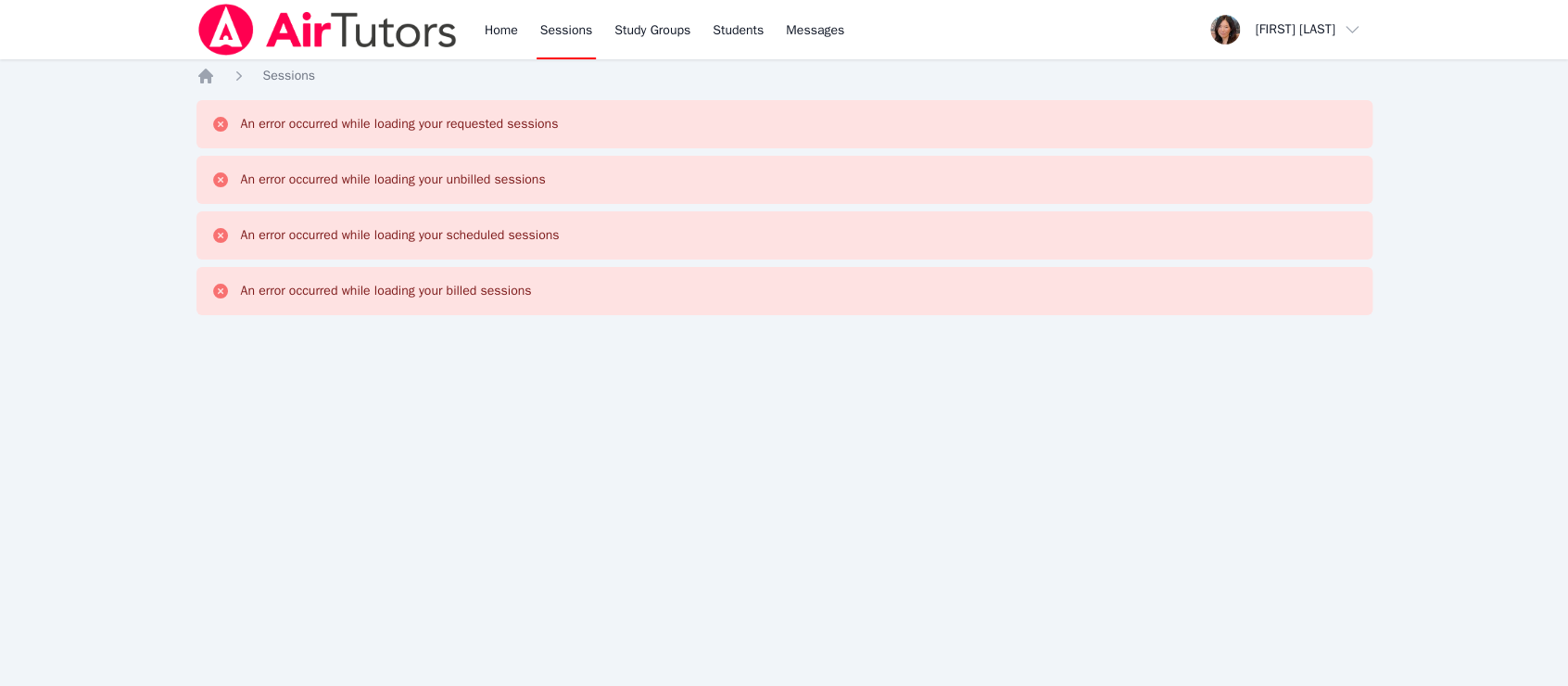 click on "Sessions" at bounding box center (566, 30) 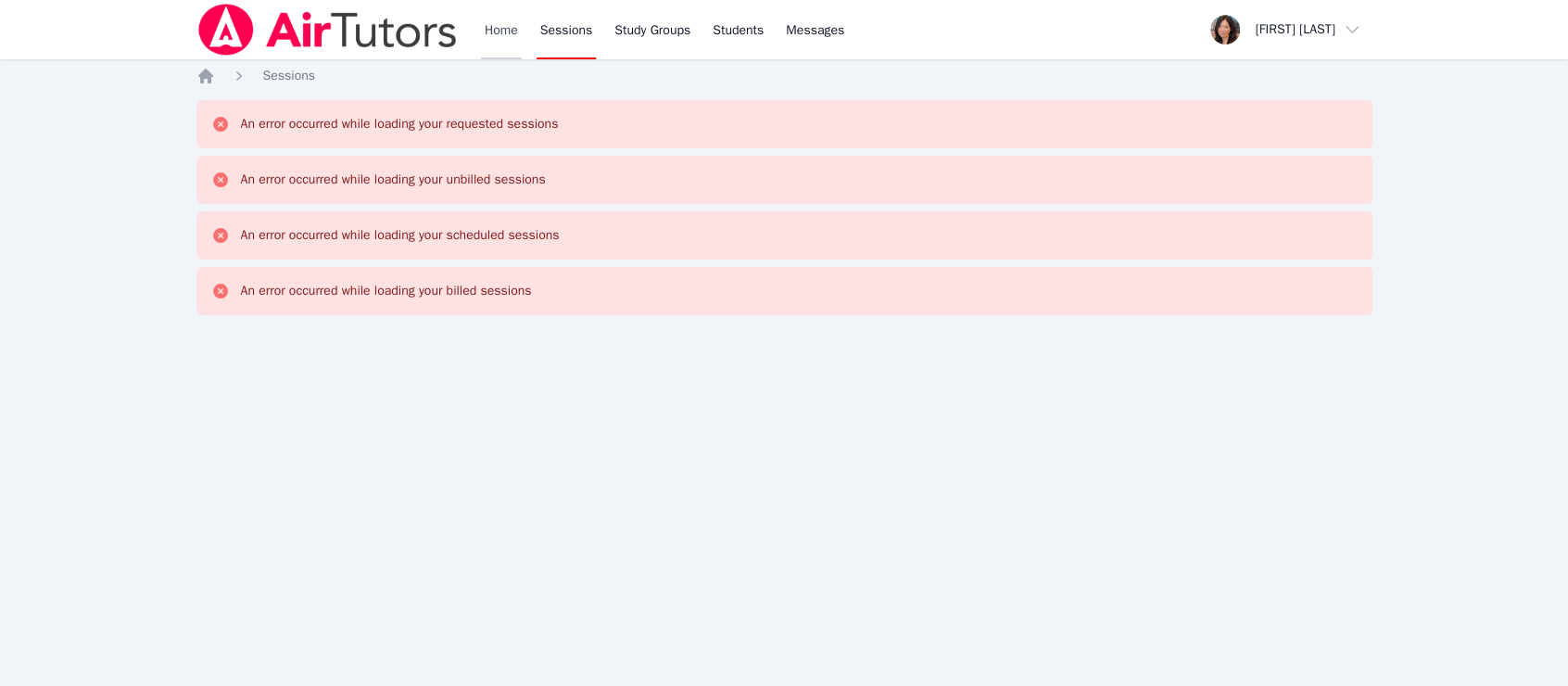 click on "Home" at bounding box center (501, 30) 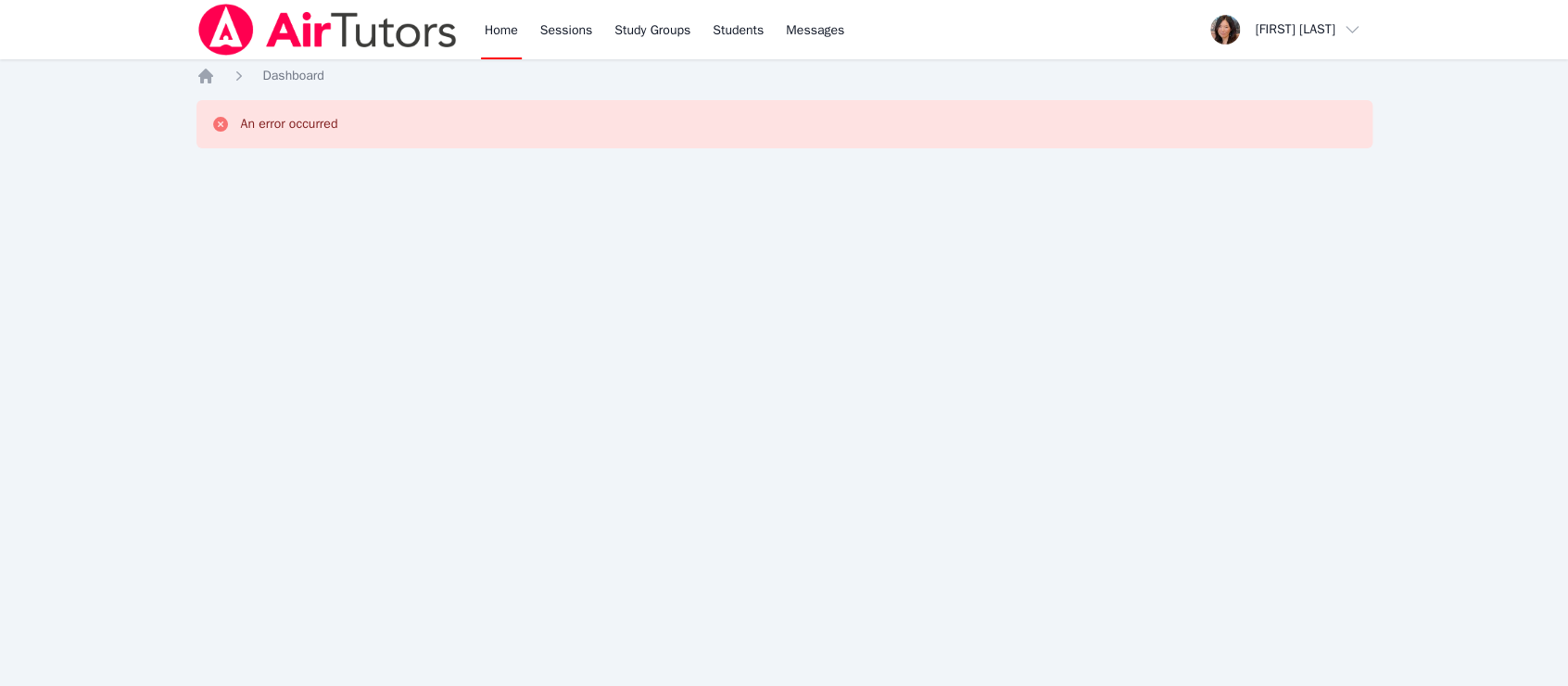 click on "Home" at bounding box center [501, 30] 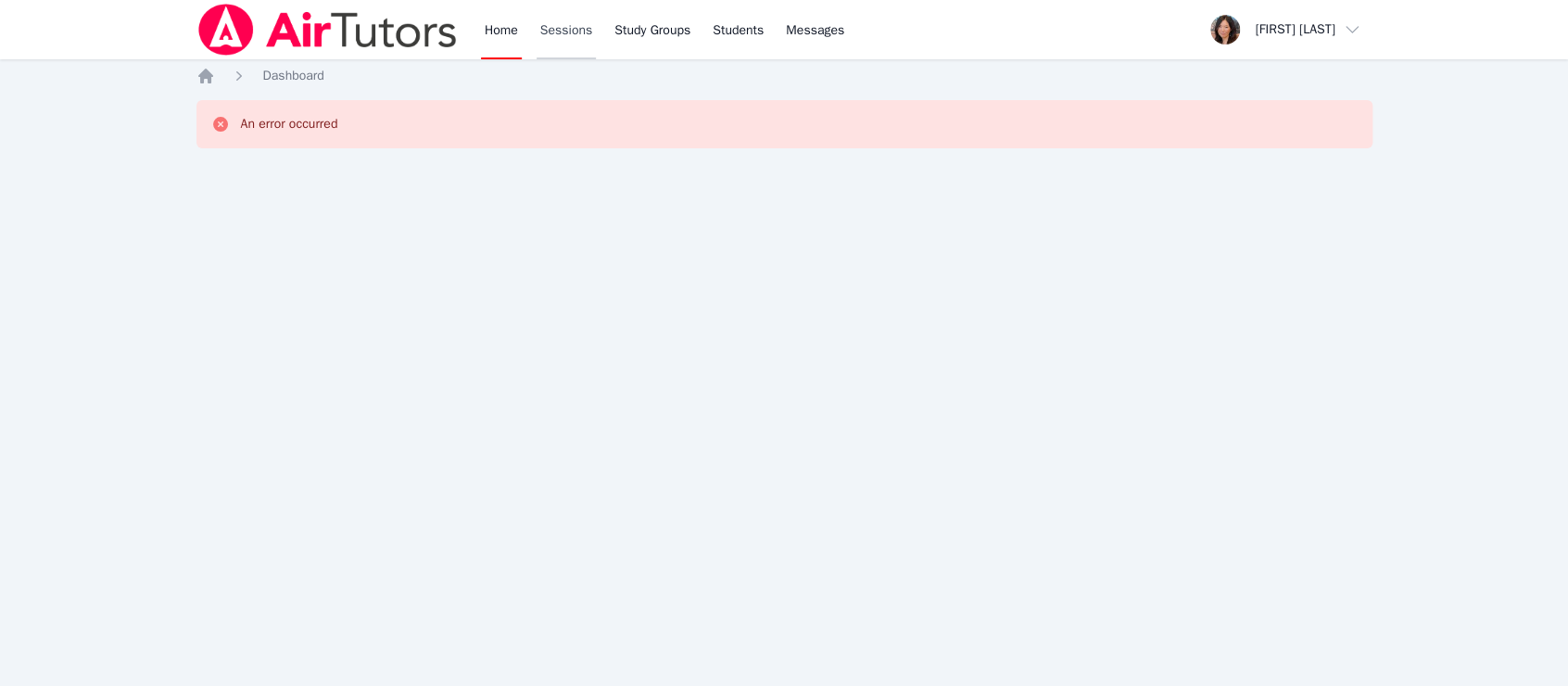 click on "Sessions" at bounding box center (566, 30) 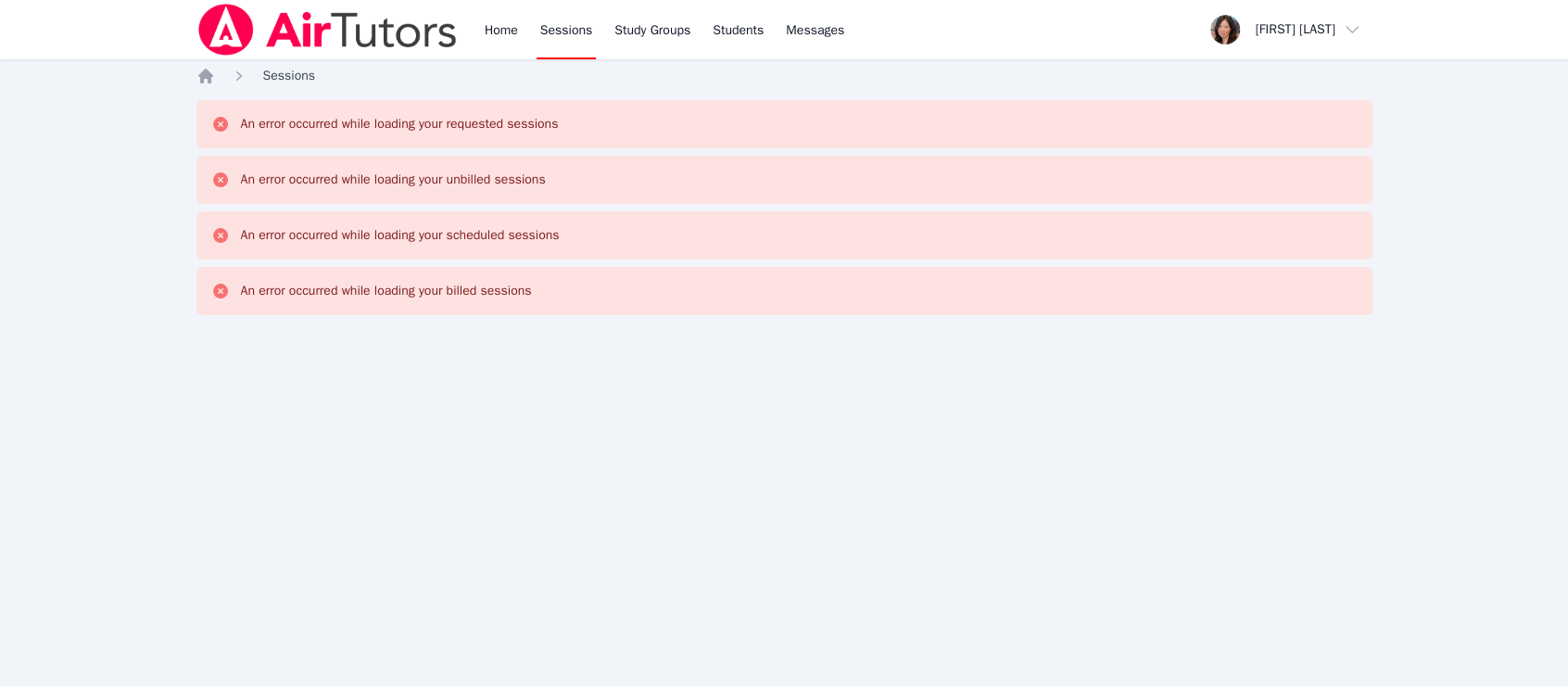 click on "Sessions" at bounding box center [289, 75] 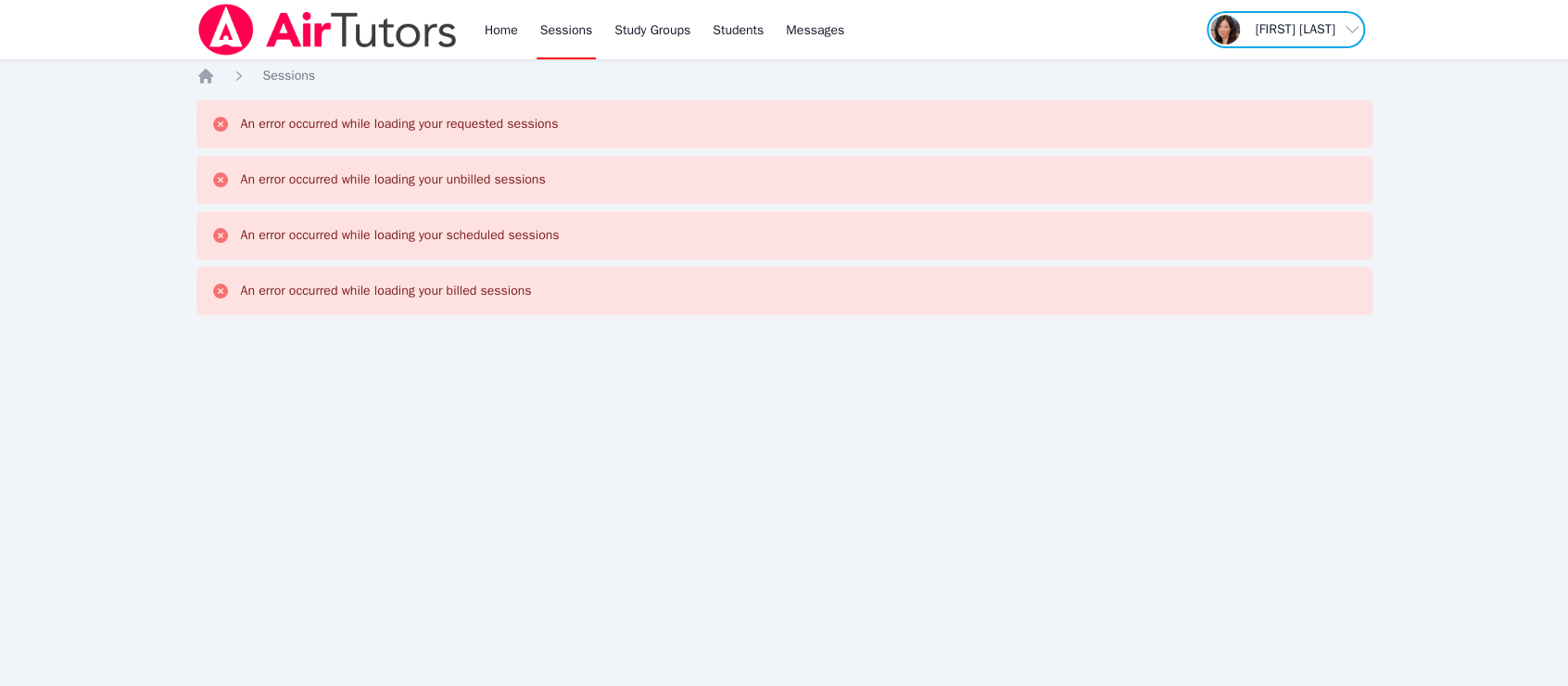 click at bounding box center [1285, 30] 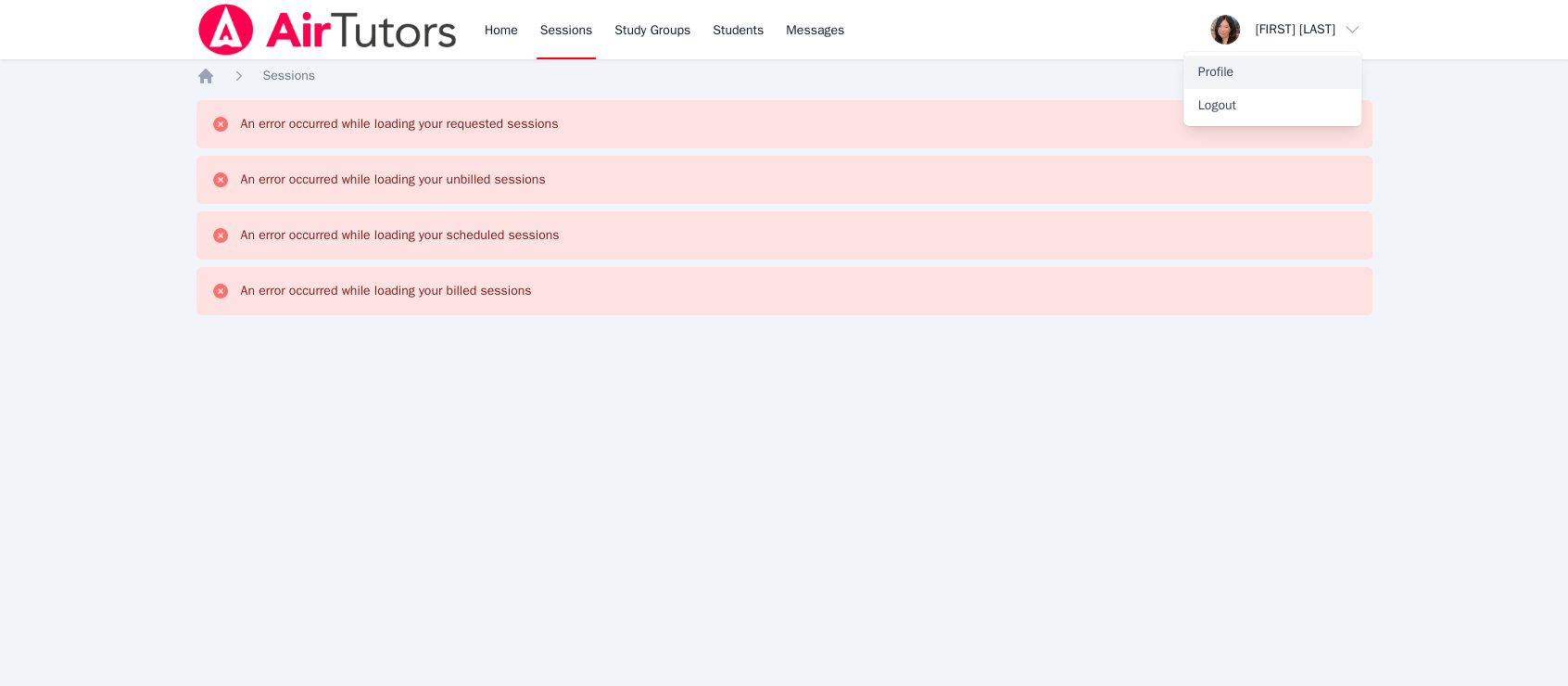 click on "Profile" at bounding box center (1272, 72) 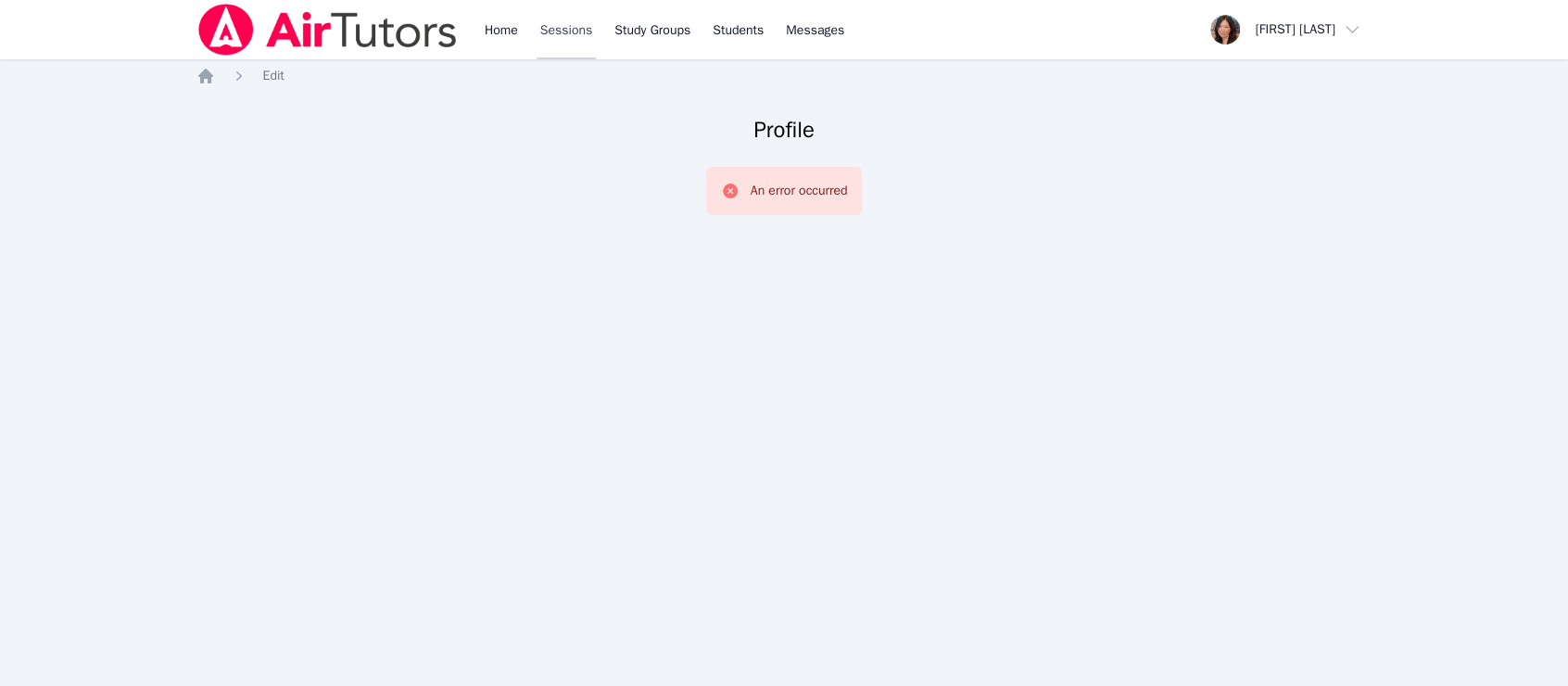 click on "Sessions" at bounding box center (566, 30) 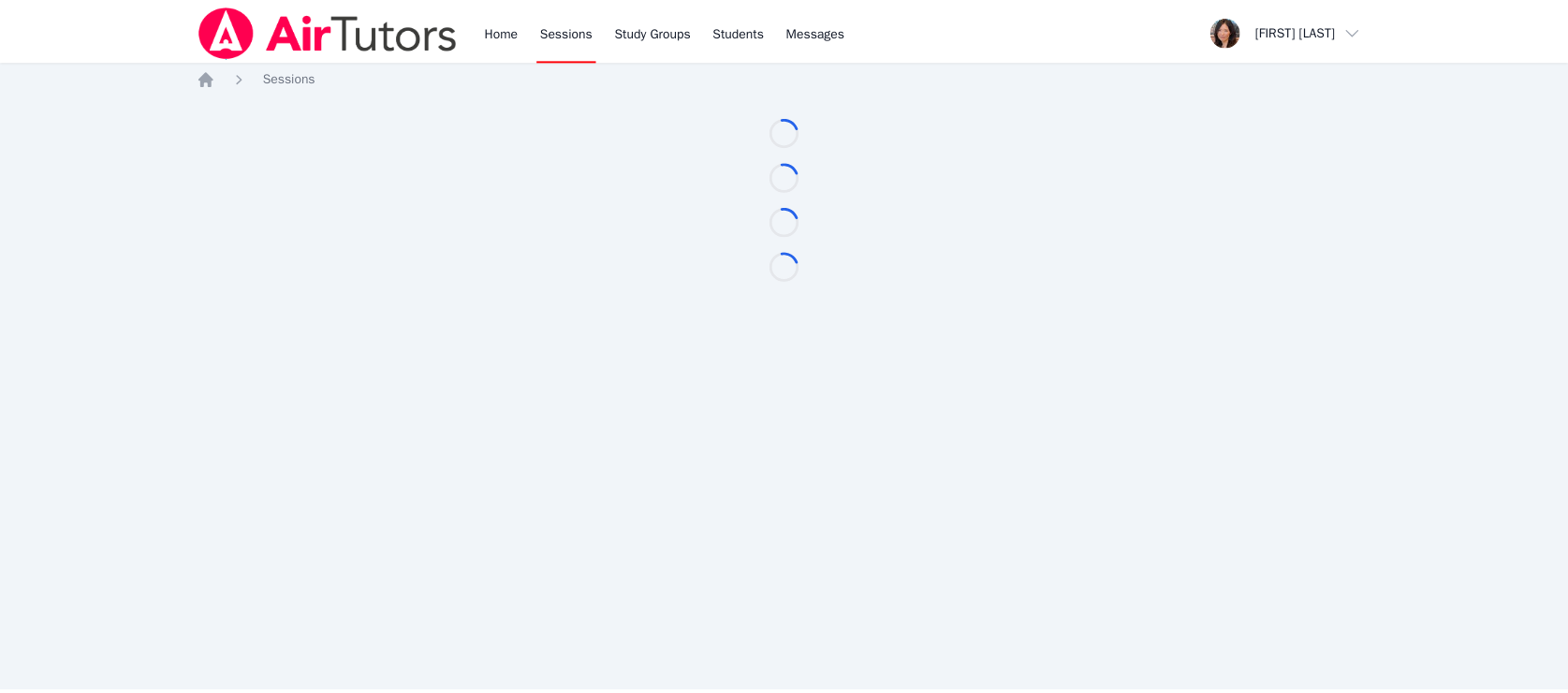scroll, scrollTop: 0, scrollLeft: 0, axis: both 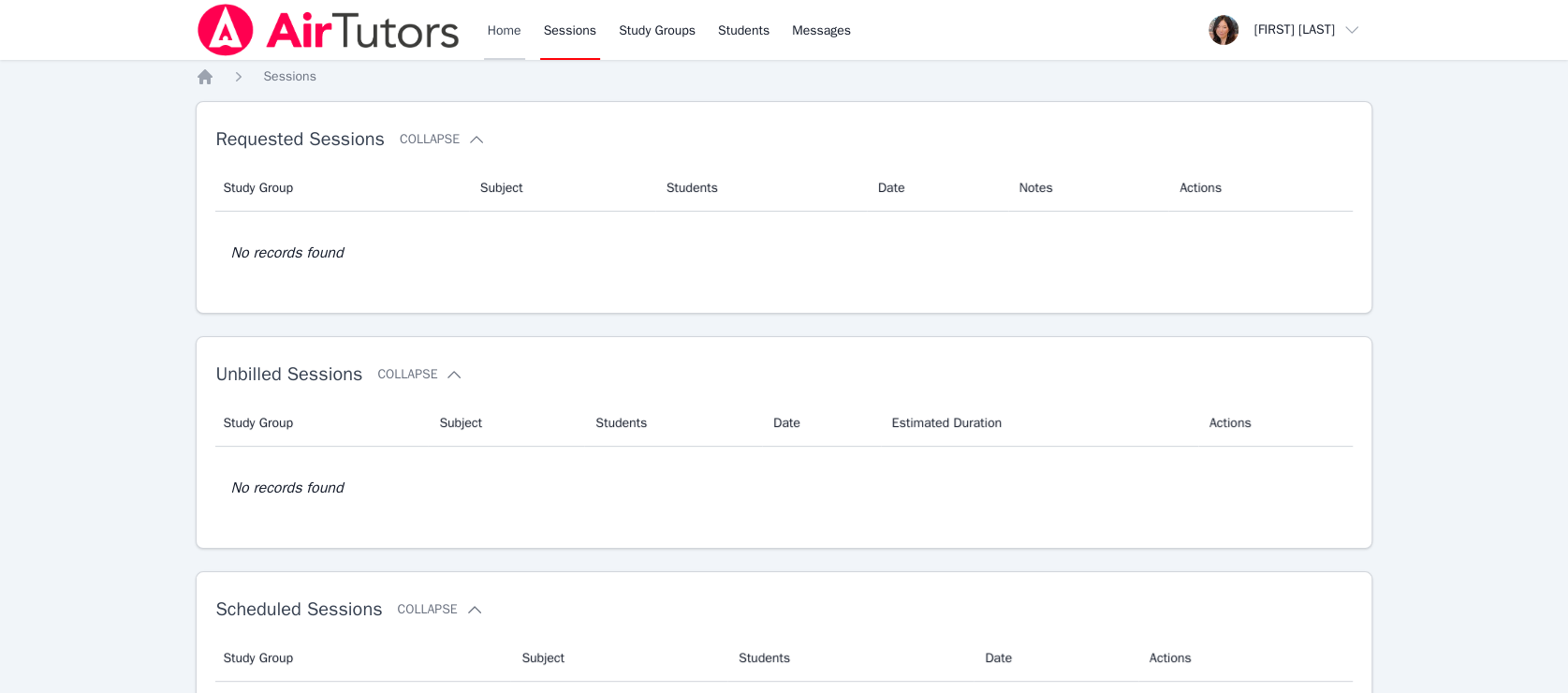 click on "Home" at bounding box center (505, 30) 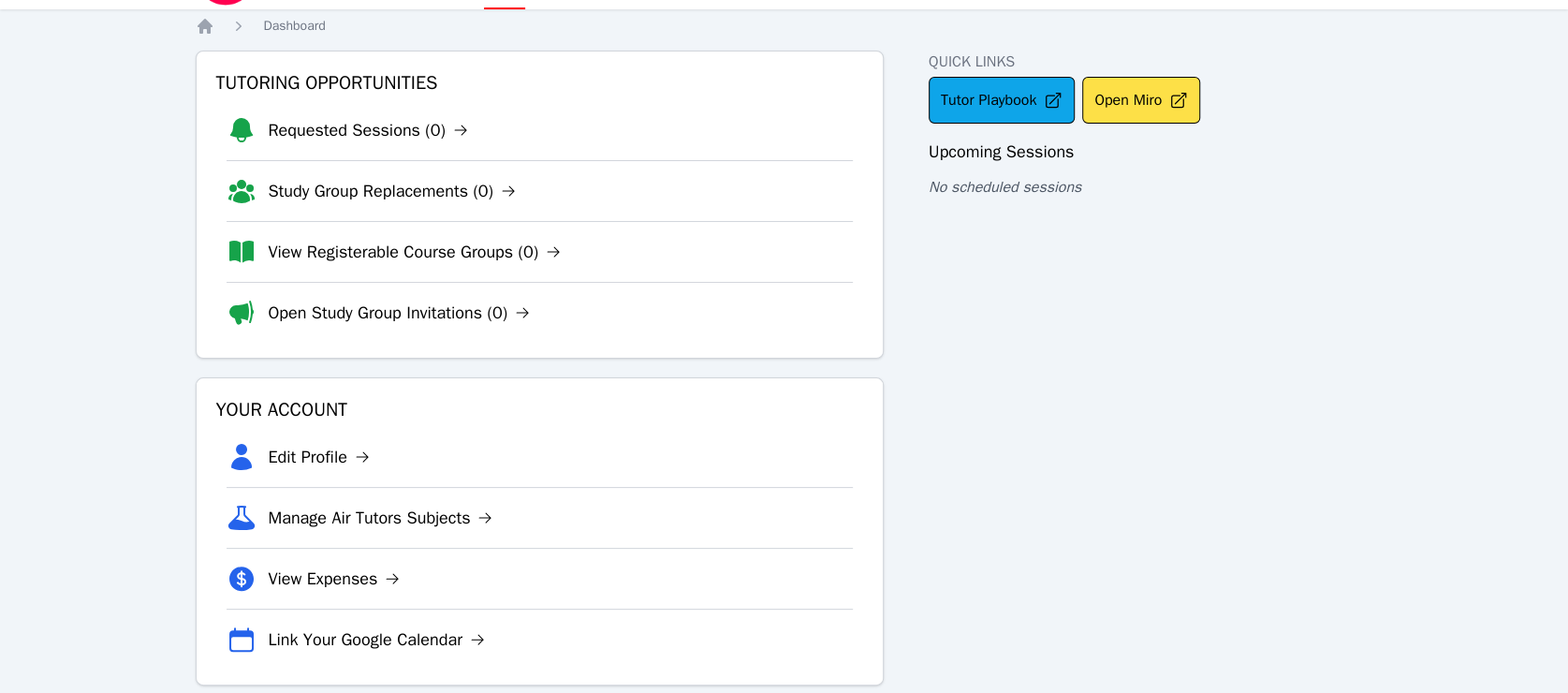 scroll, scrollTop: 79, scrollLeft: 0, axis: vertical 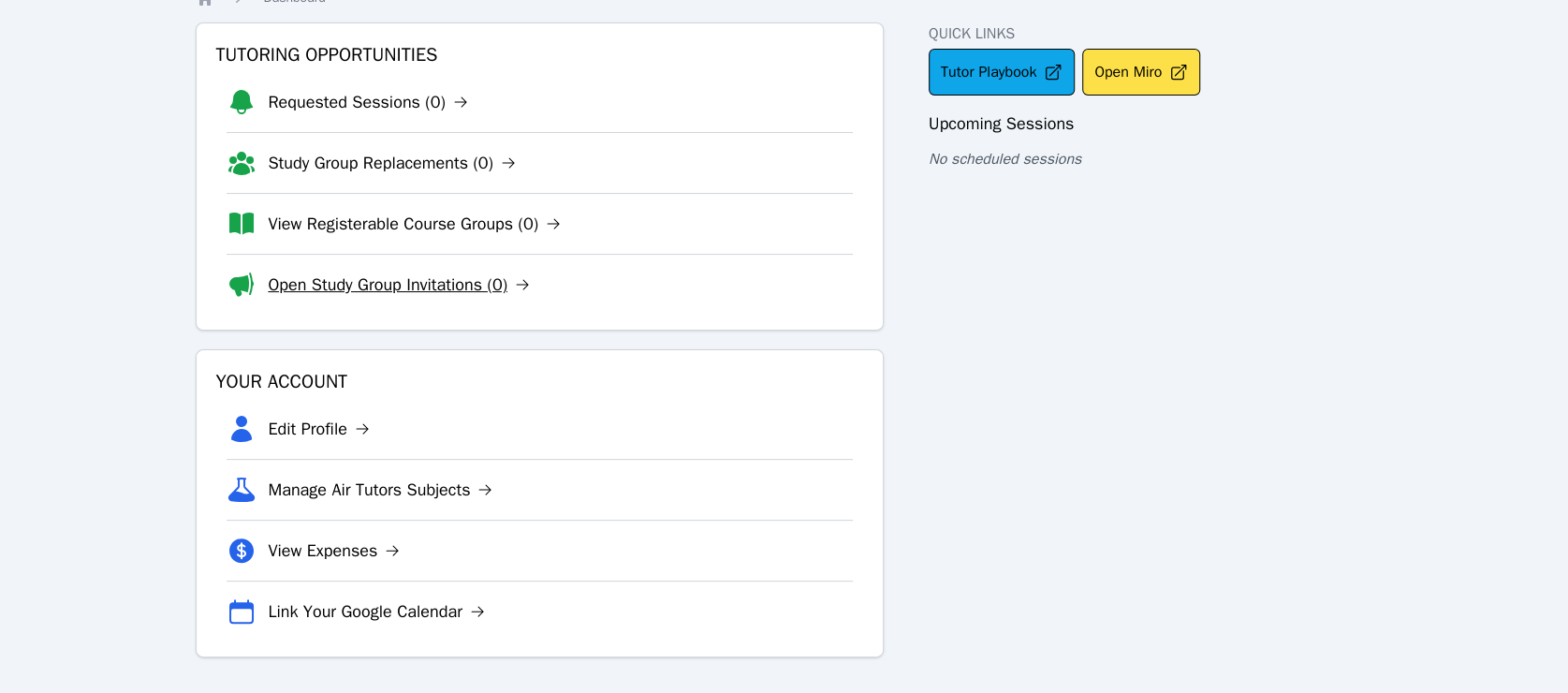 click on "Open Study Group Invitations (0)" at bounding box center (399, 285) 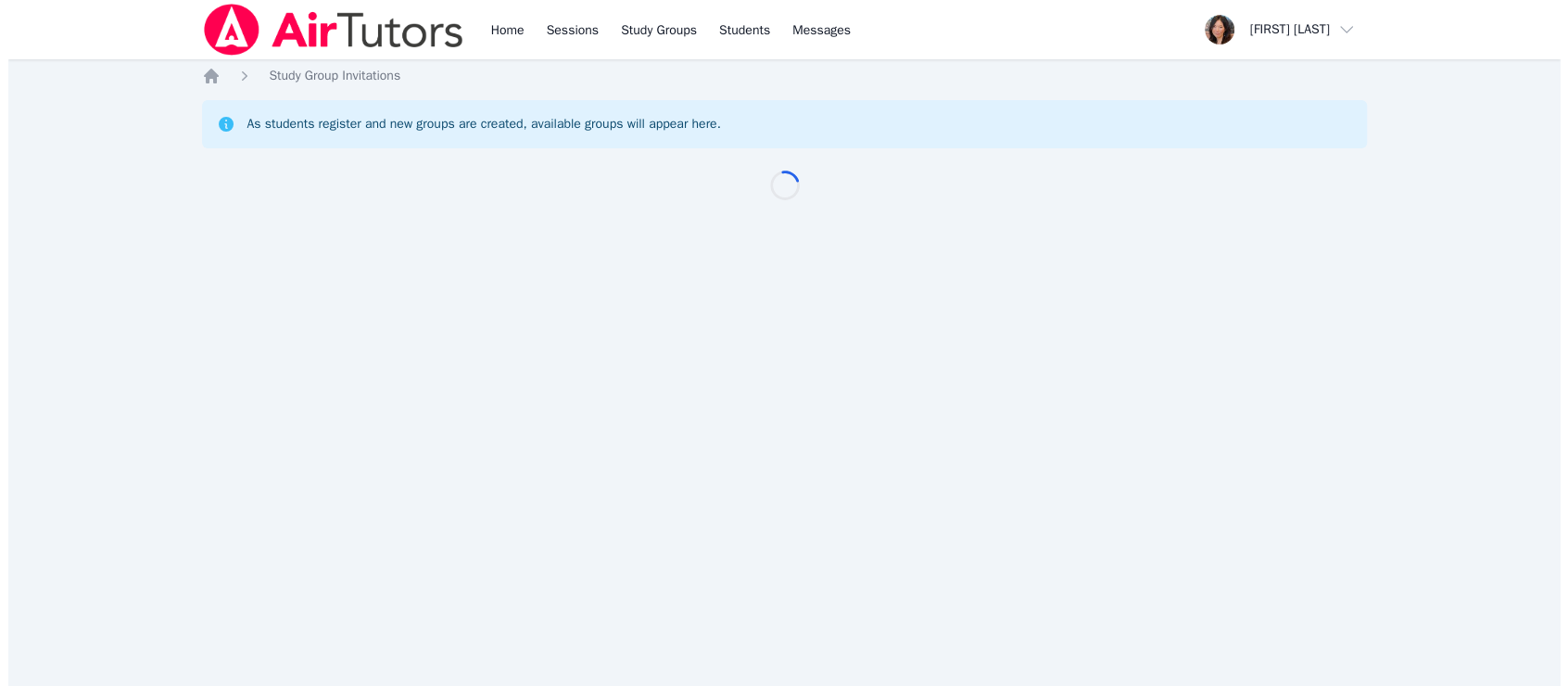 scroll, scrollTop: 0, scrollLeft: 0, axis: both 